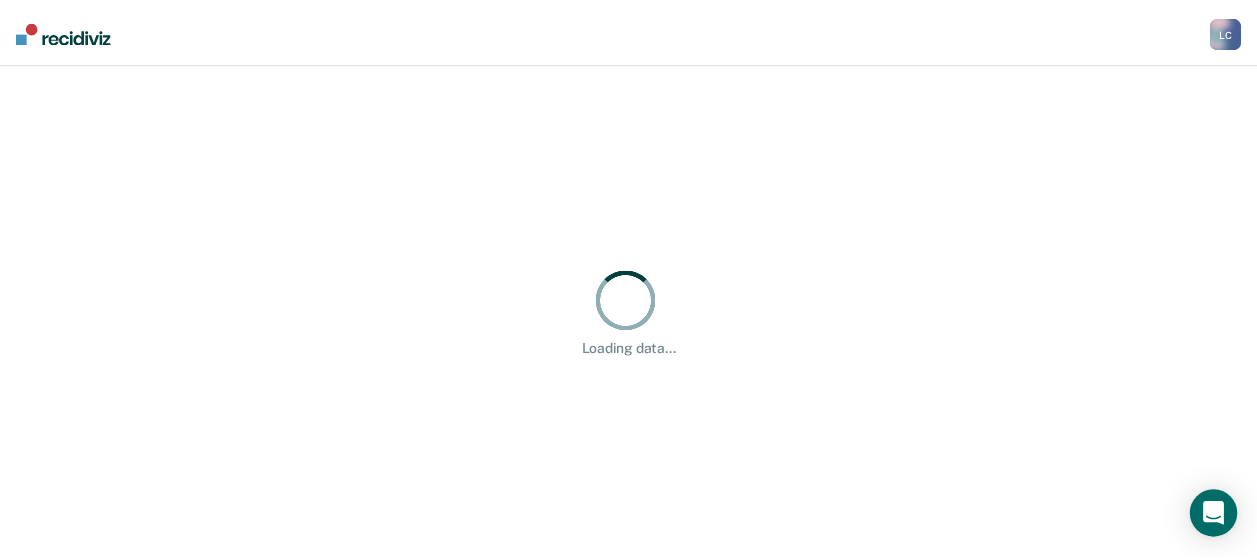 scroll, scrollTop: 0, scrollLeft: 0, axis: both 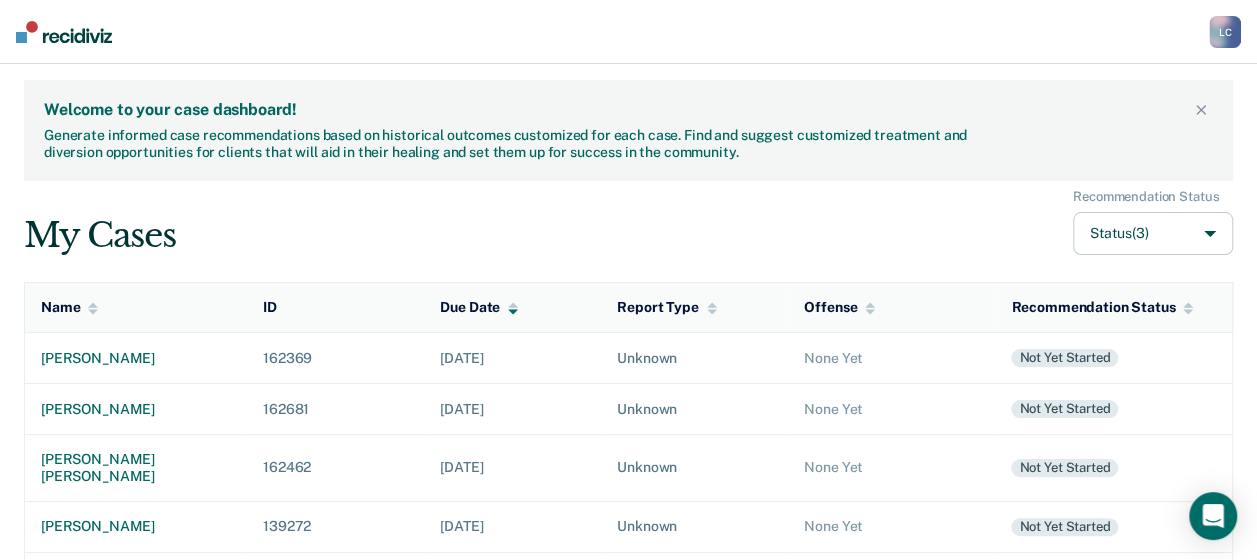 click on "Status  (3)" at bounding box center [1153, 233] 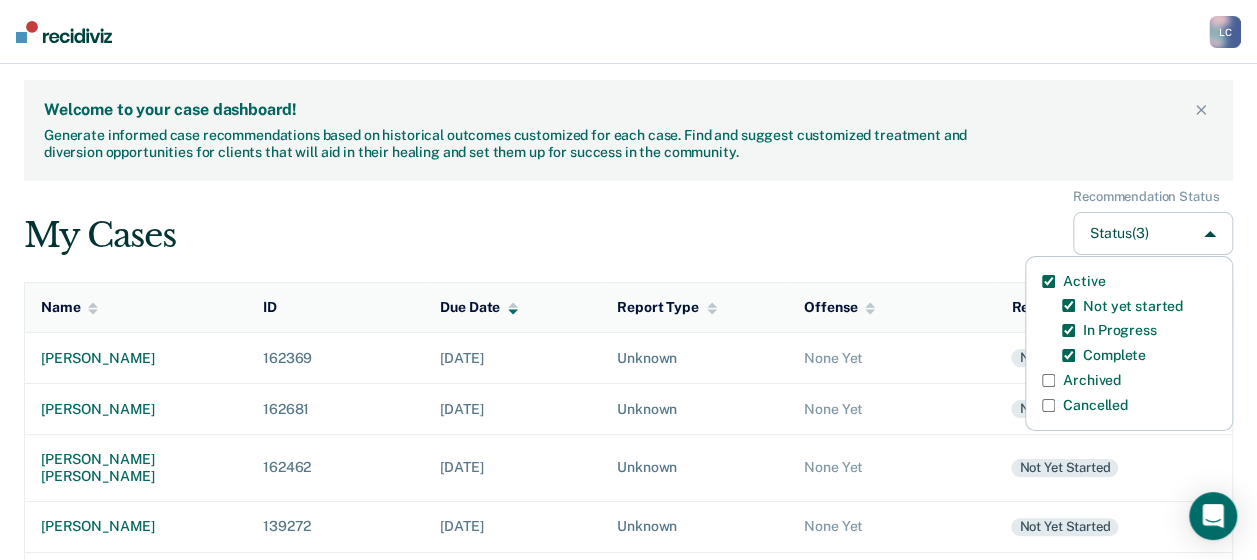 click on "Archived" at bounding box center (1092, 380) 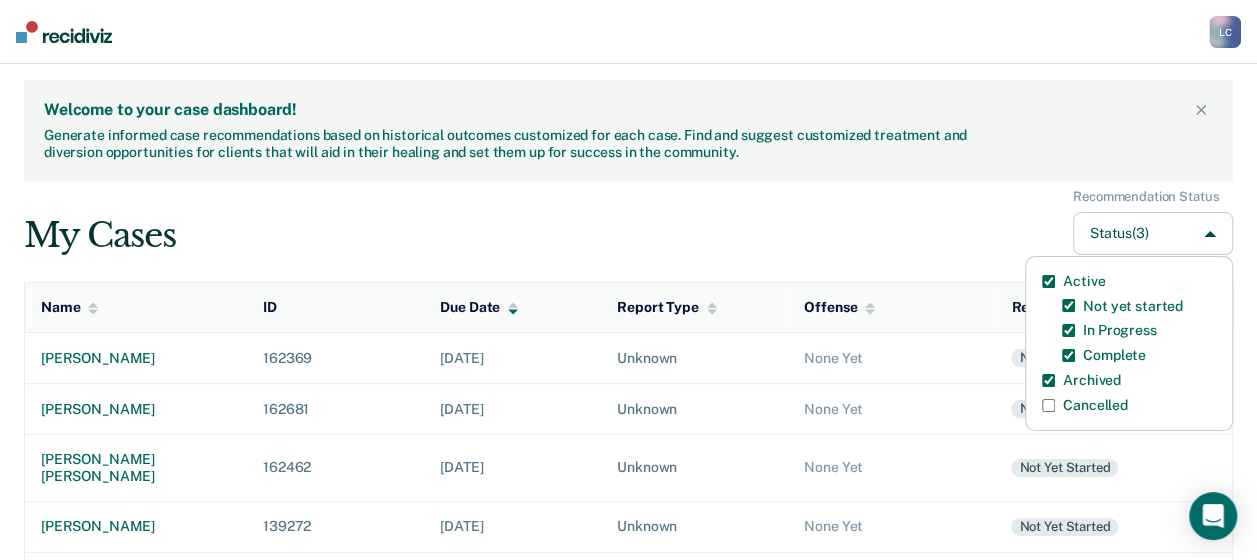 checkbox on "true" 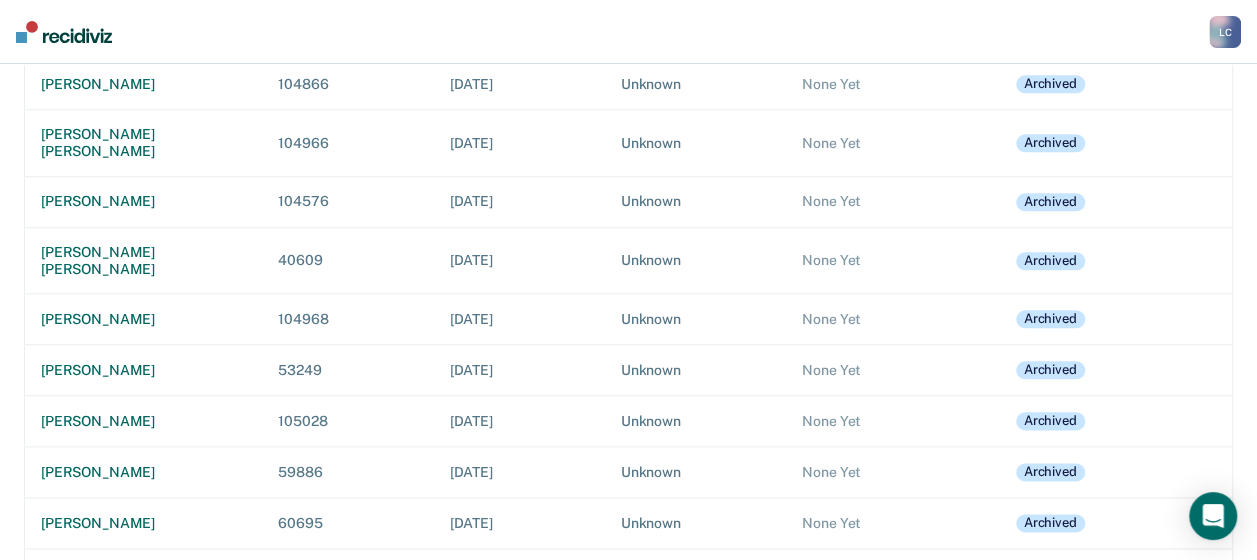 scroll, scrollTop: 1031, scrollLeft: 0, axis: vertical 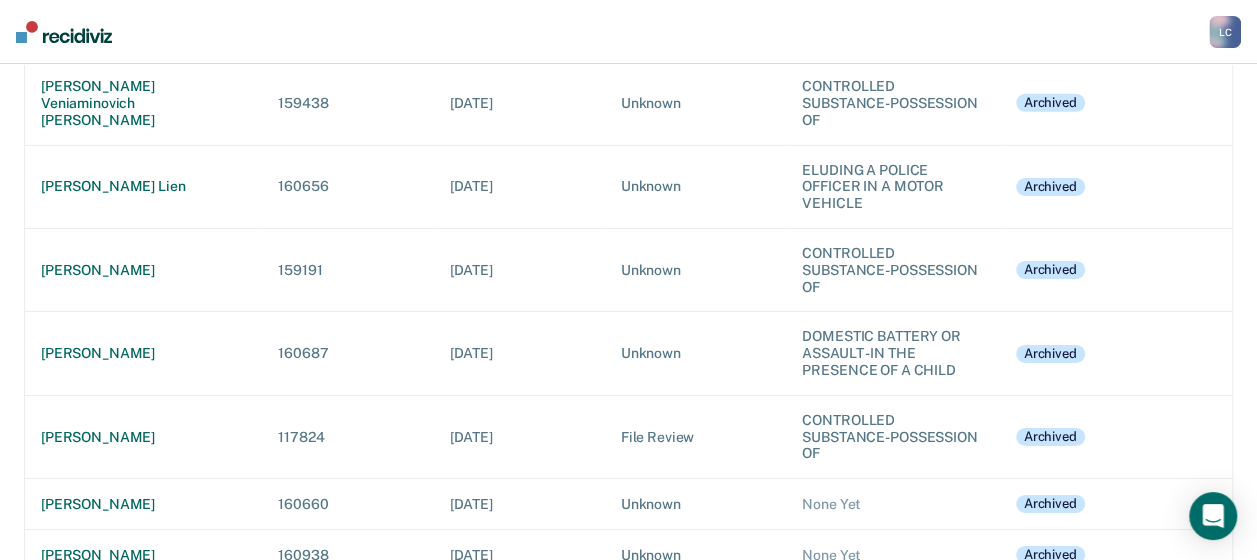 click on "[PERSON_NAME] [PERSON_NAME]" at bounding box center [143, 2653] 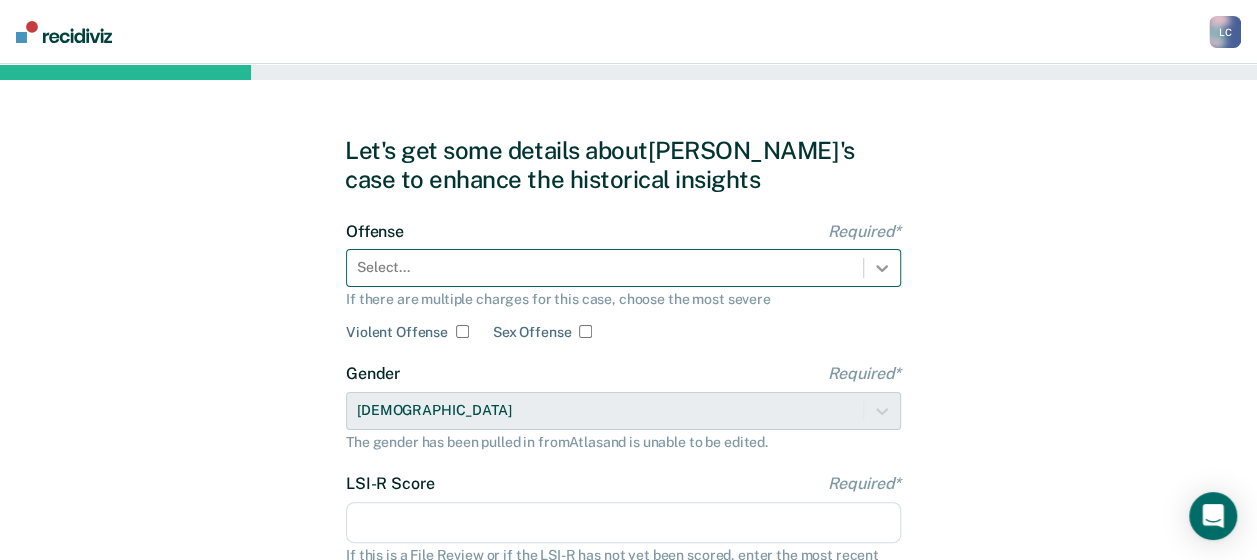 click at bounding box center (882, 268) 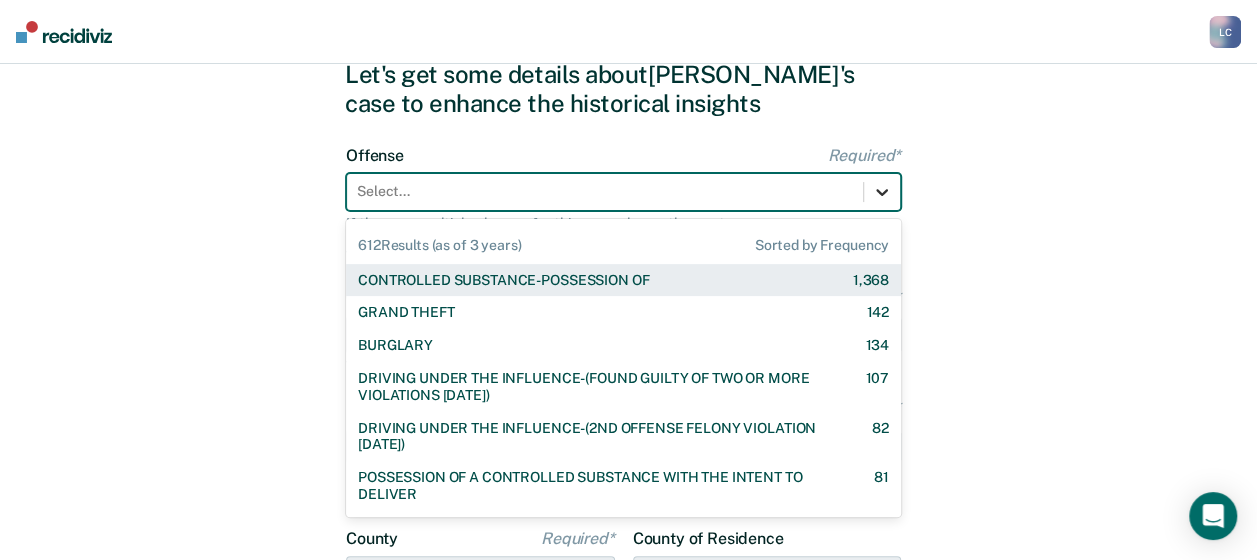 scroll, scrollTop: 83, scrollLeft: 0, axis: vertical 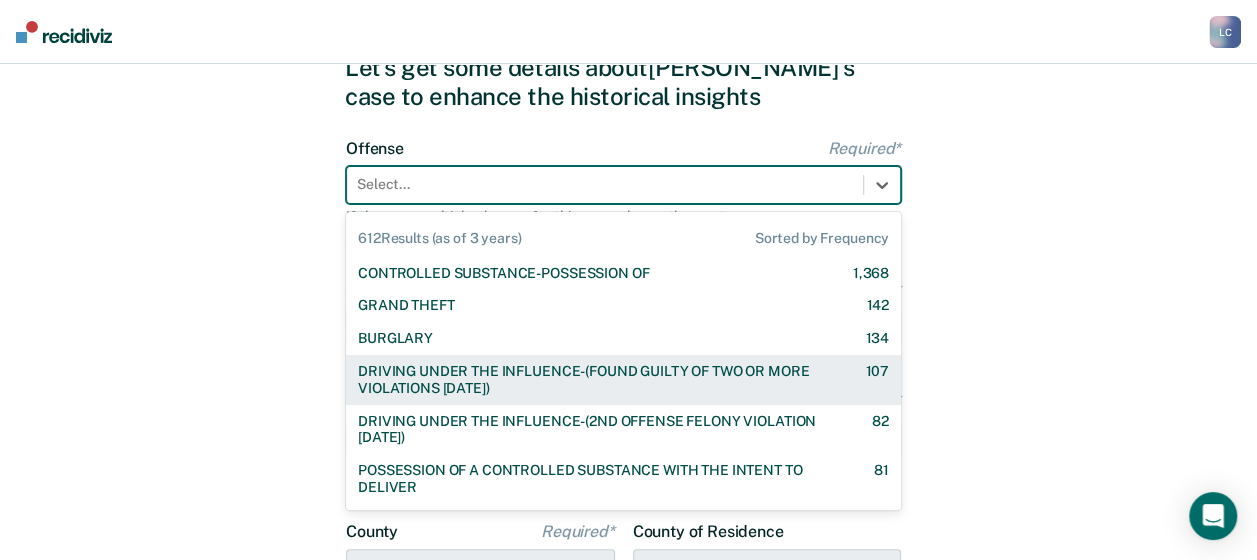 click on "DRIVING UNDER THE INFLUENCE-(FOUND GUILTY OF TWO OR MORE VIOLATIONS [DATE])" at bounding box center [594, 380] 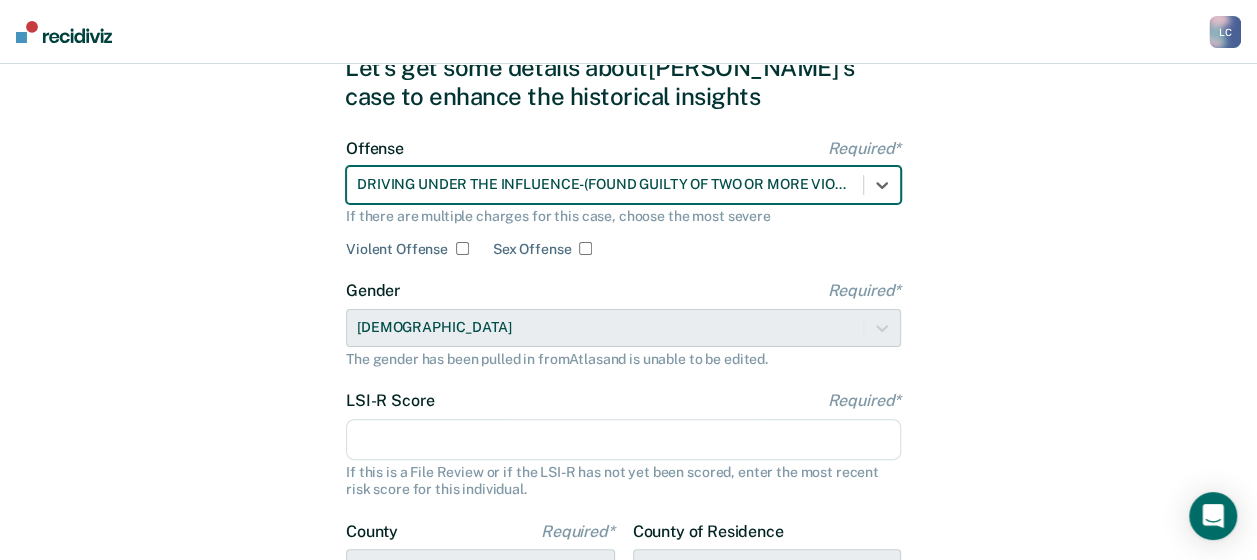 click on "LSI-R Score  Required*" at bounding box center [623, 440] 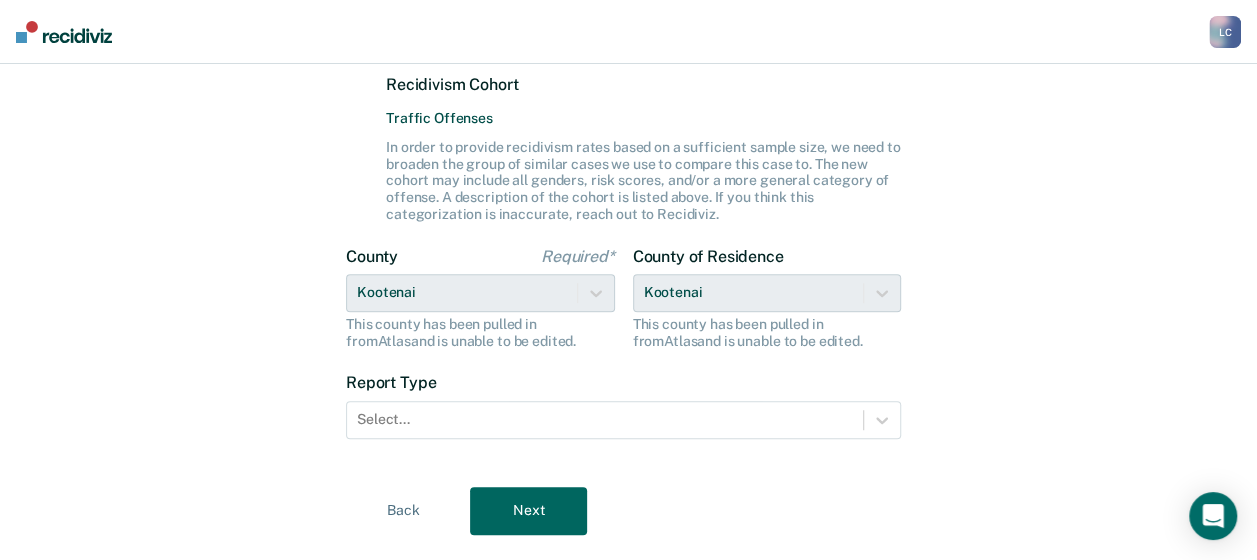 scroll, scrollTop: 532, scrollLeft: 0, axis: vertical 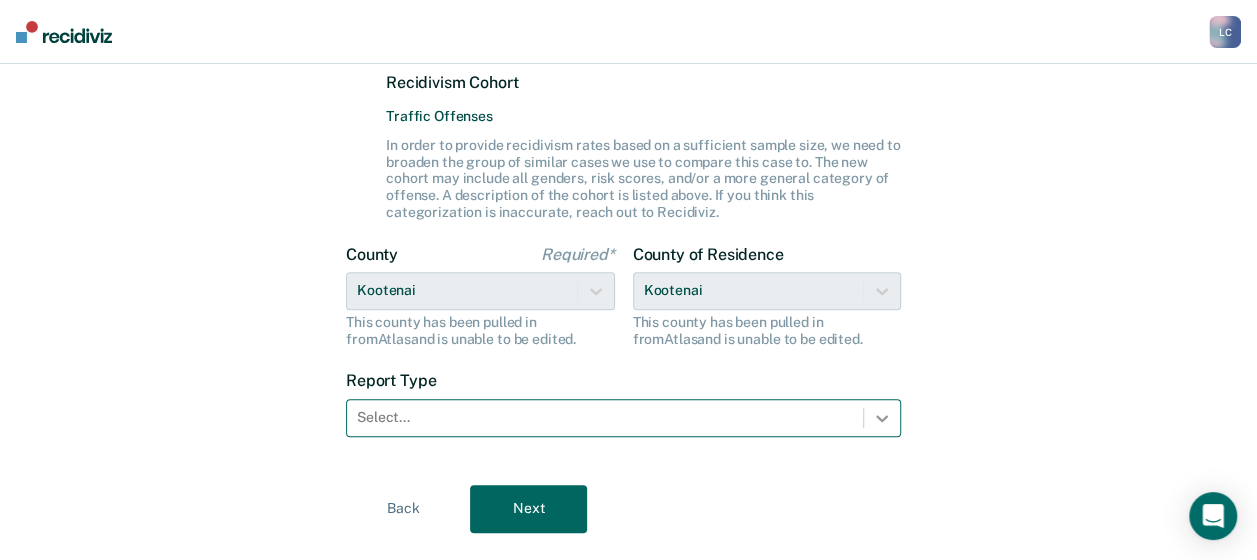 type on "25" 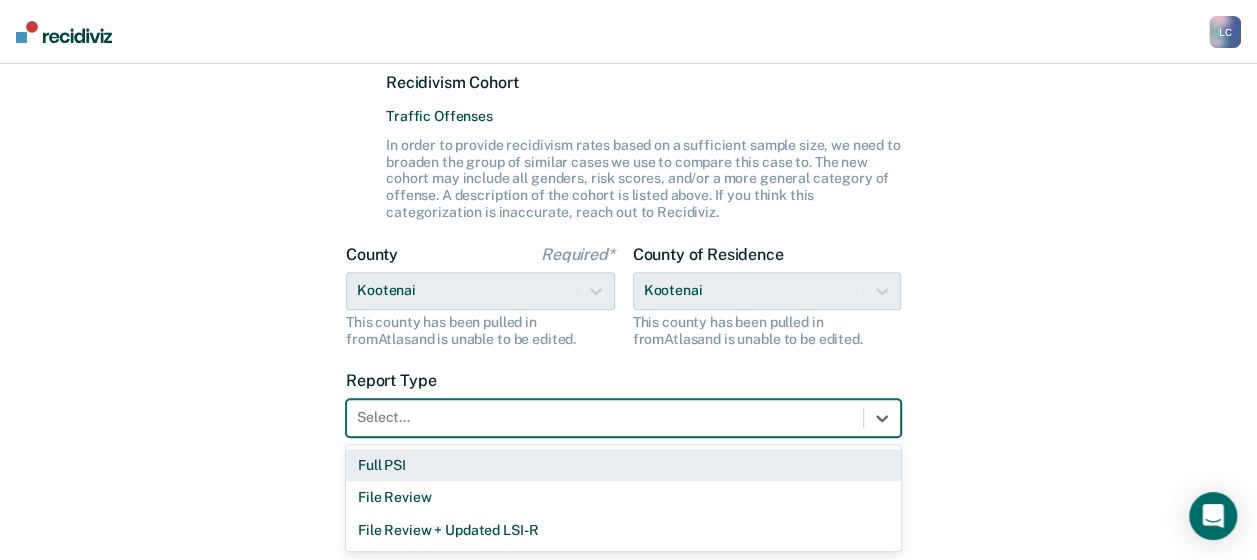click on "Full PSI" at bounding box center [623, 465] 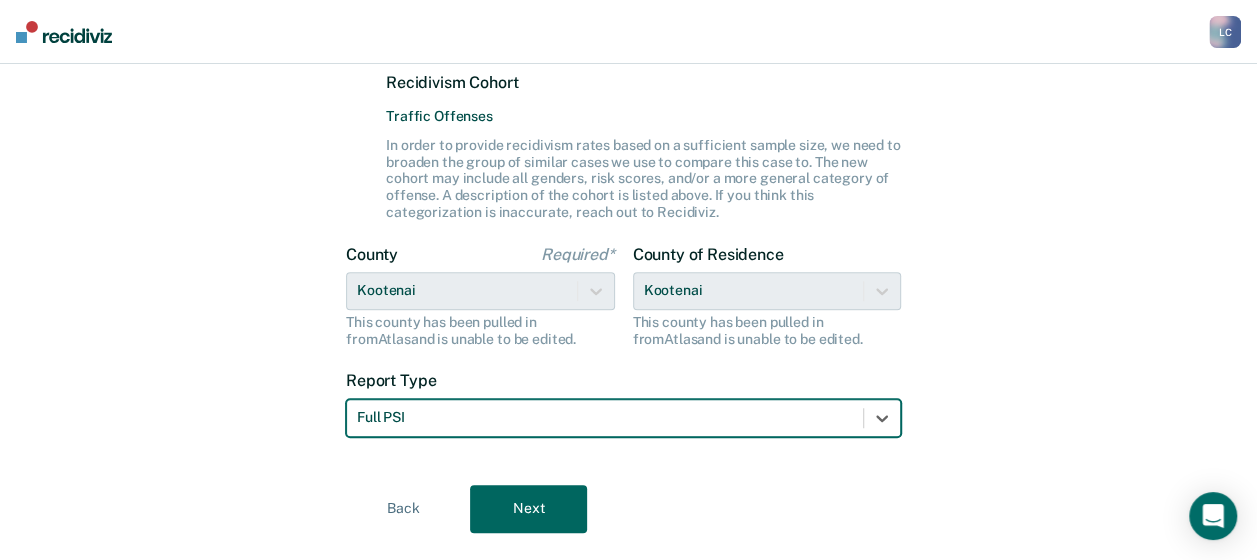 click on "Next" at bounding box center [528, 509] 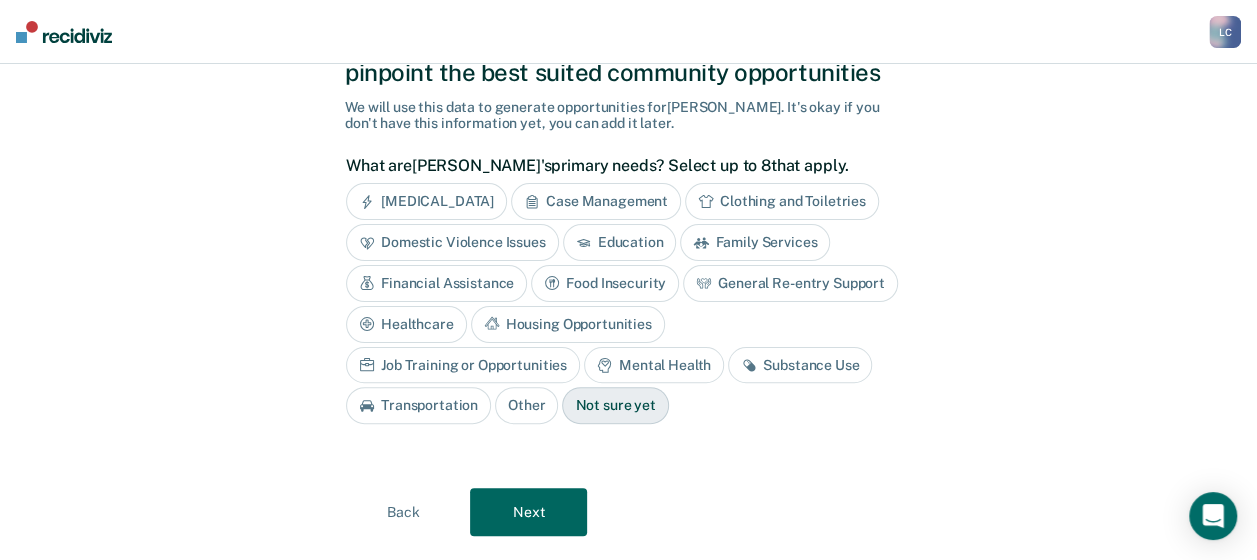 click on "Job Training or Opportunities" at bounding box center (463, 365) 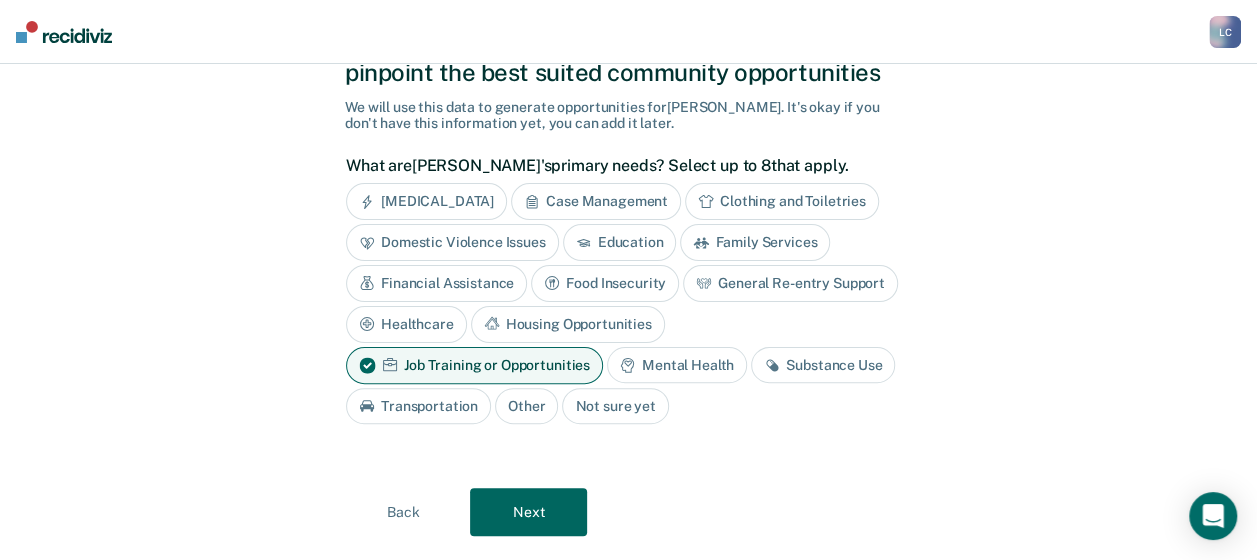 click on "Substance Use" at bounding box center [823, 365] 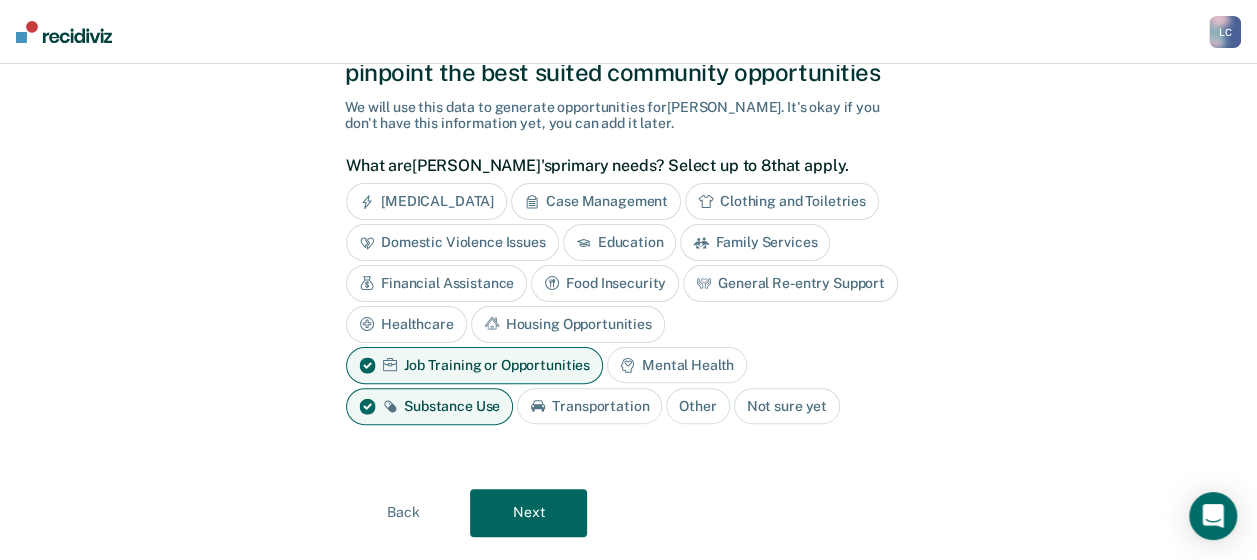 click on "Transportation" at bounding box center [589, 406] 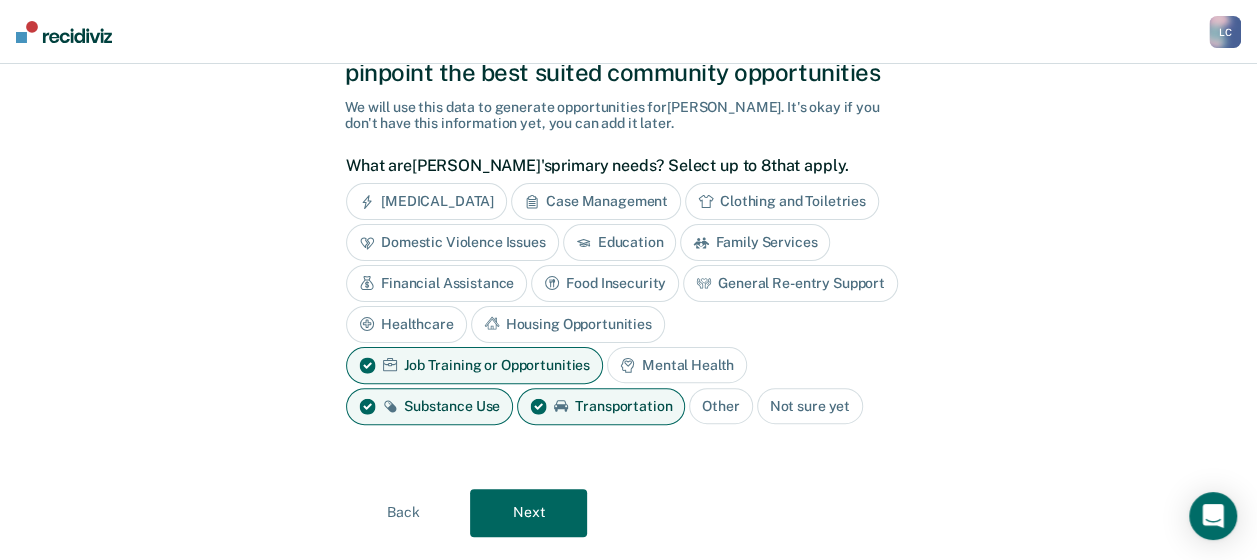 click on "Next" at bounding box center (528, 513) 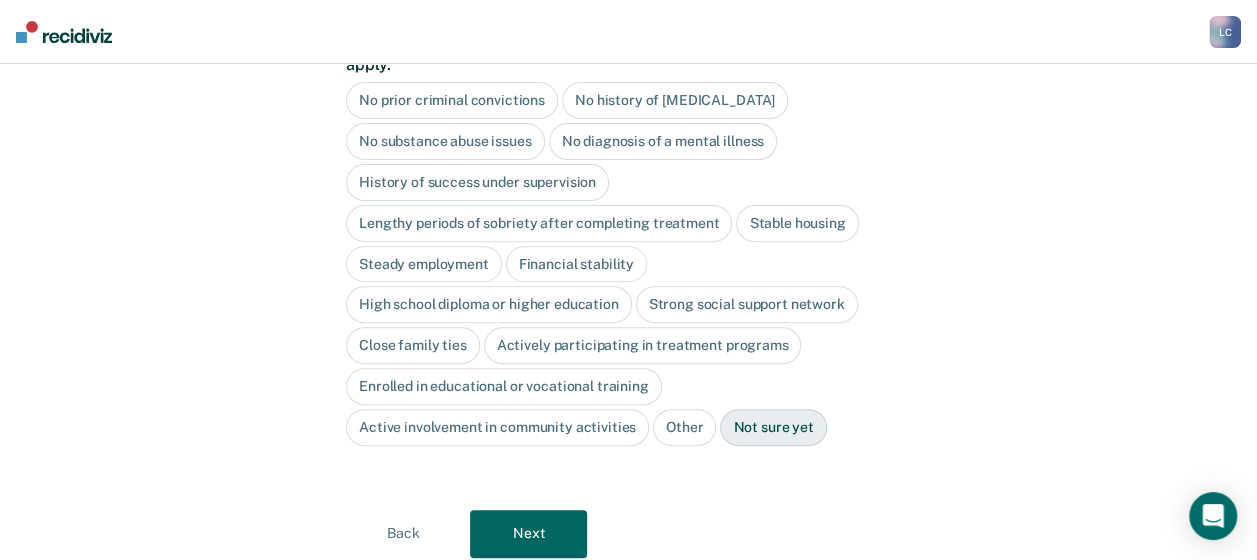 click on "Next" at bounding box center [528, 534] 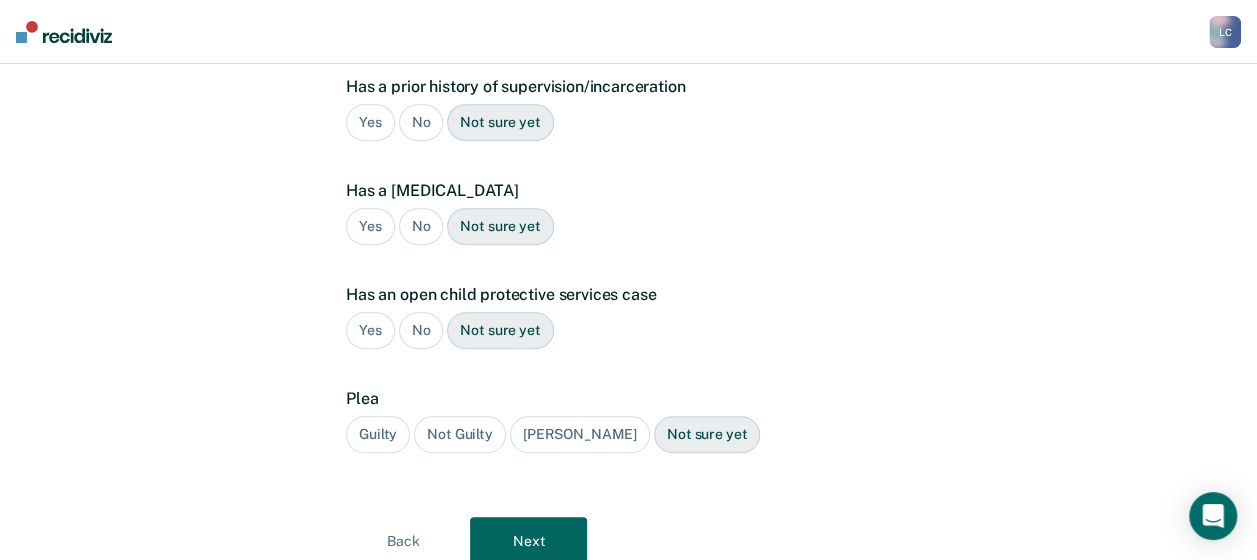 scroll, scrollTop: 514, scrollLeft: 0, axis: vertical 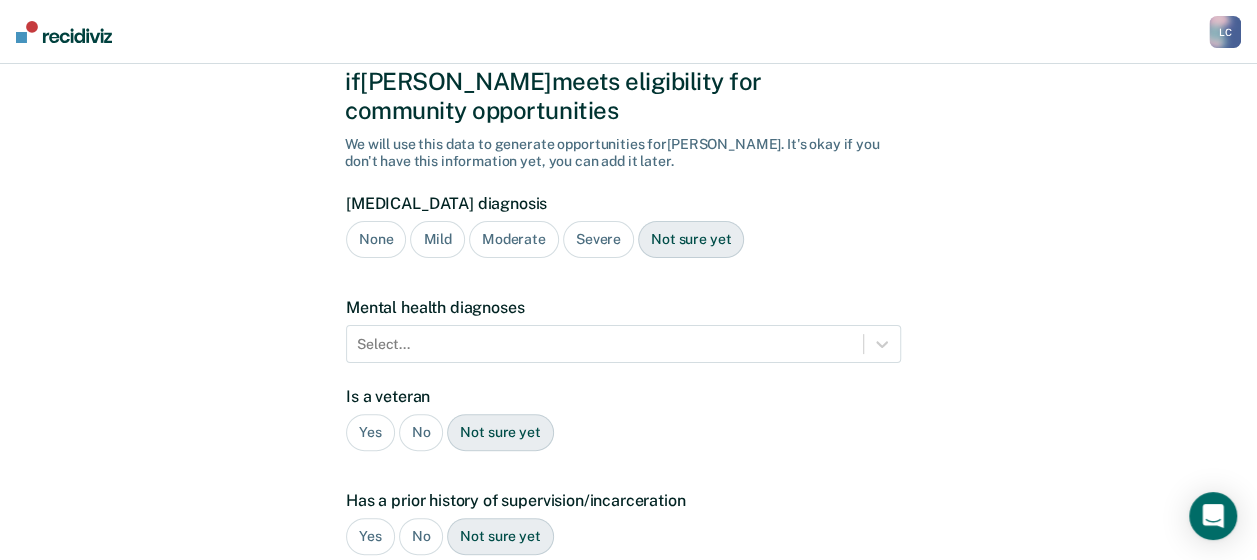 click on "Moderate" at bounding box center (514, 239) 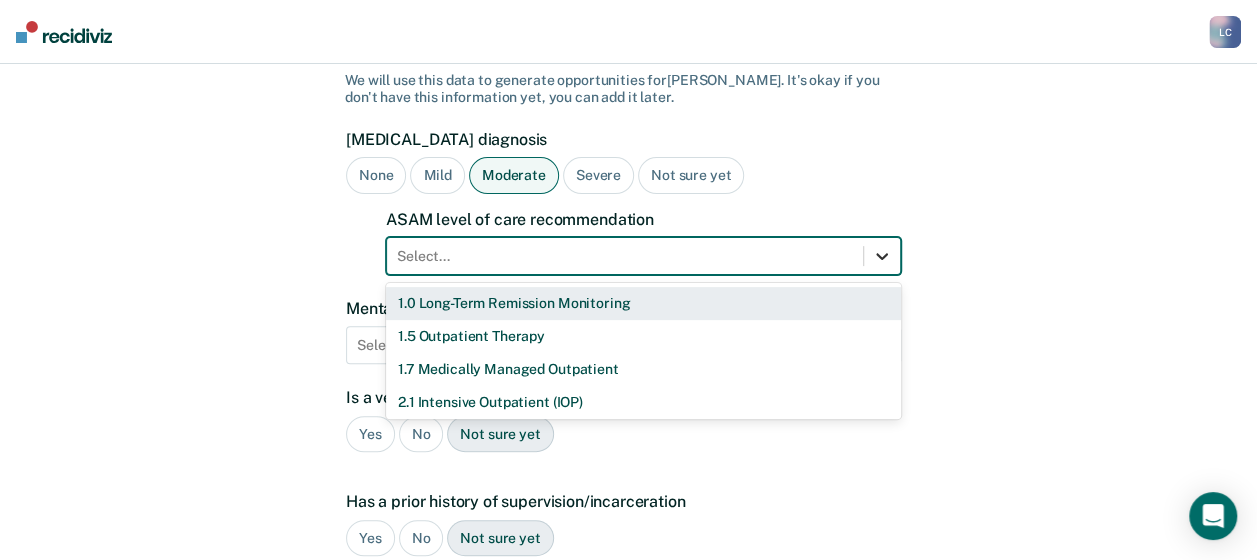 scroll, scrollTop: 164, scrollLeft: 0, axis: vertical 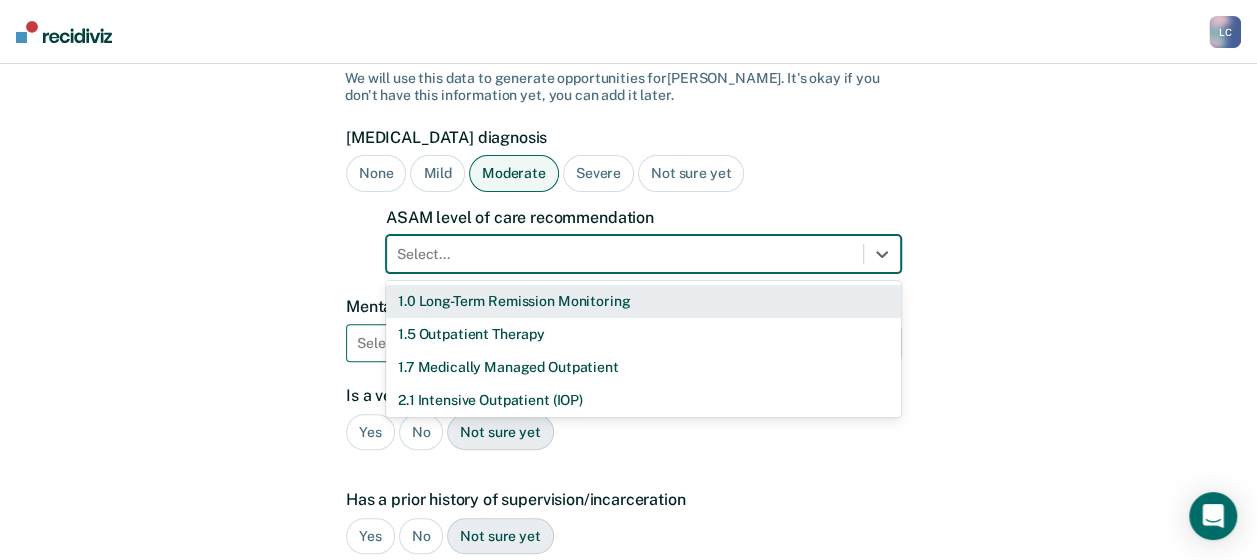 drag, startPoint x: 869, startPoint y: 286, endPoint x: 537, endPoint y: 305, distance: 332.54324 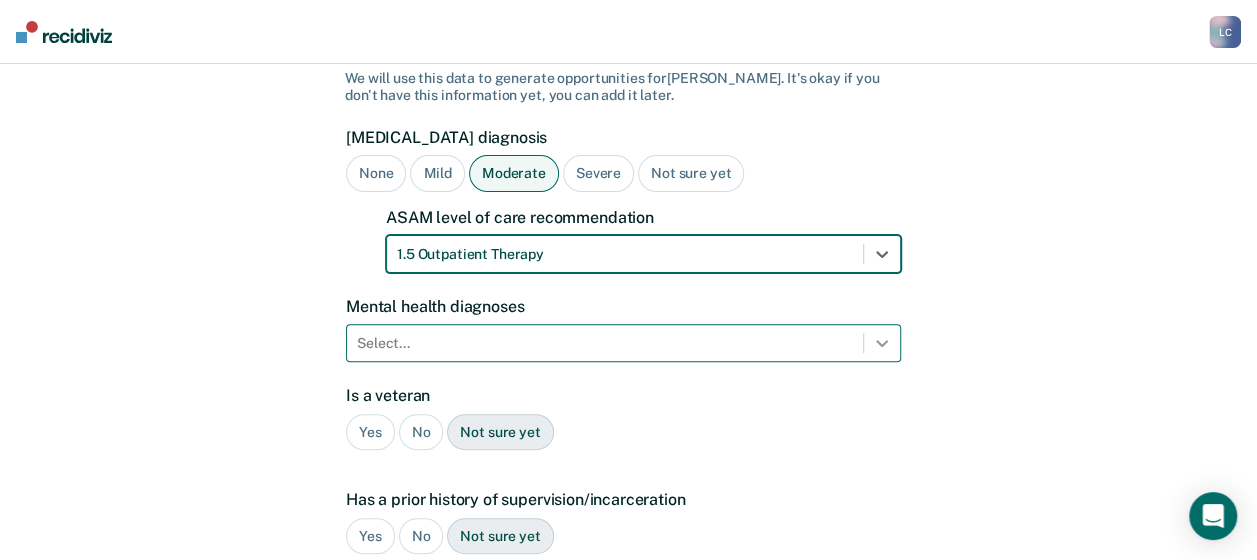 click on "Select..." at bounding box center [623, 343] 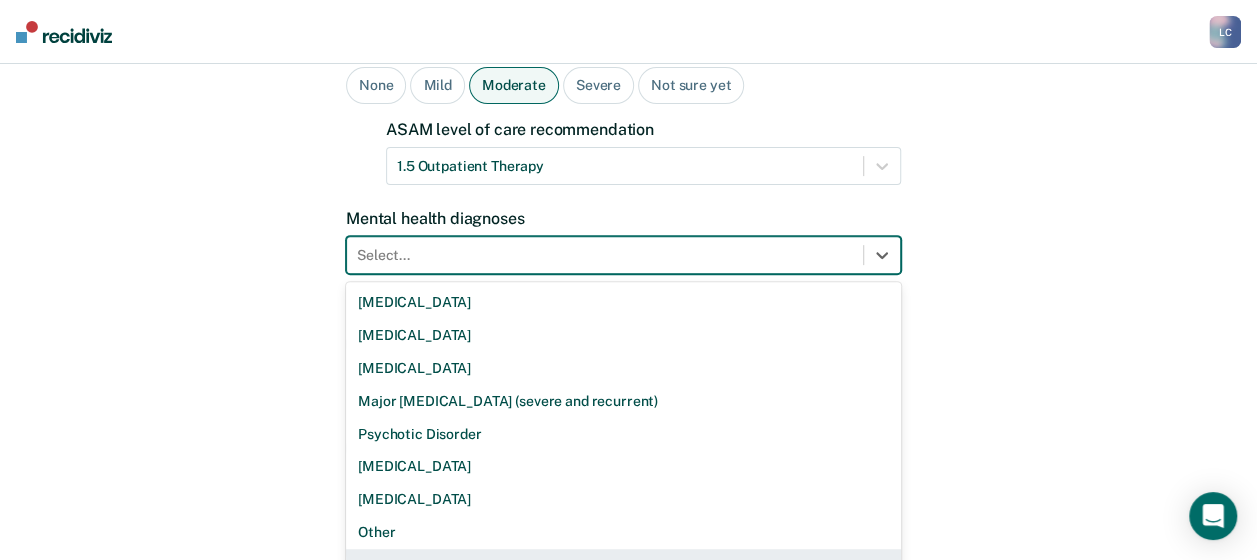 click on "None" at bounding box center [623, 565] 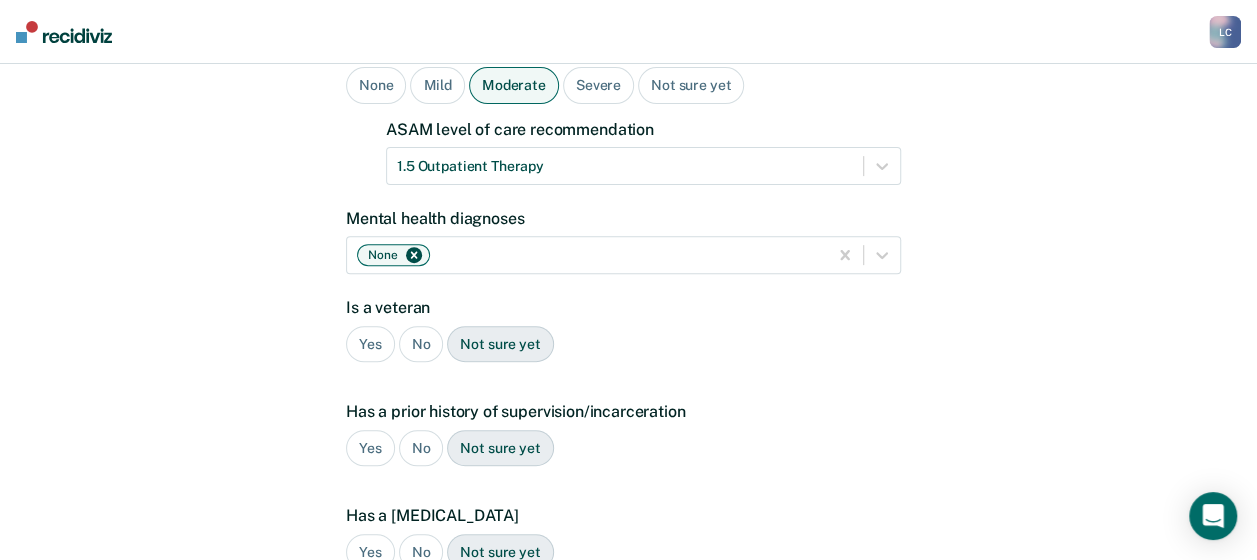 click on "No" at bounding box center (421, 344) 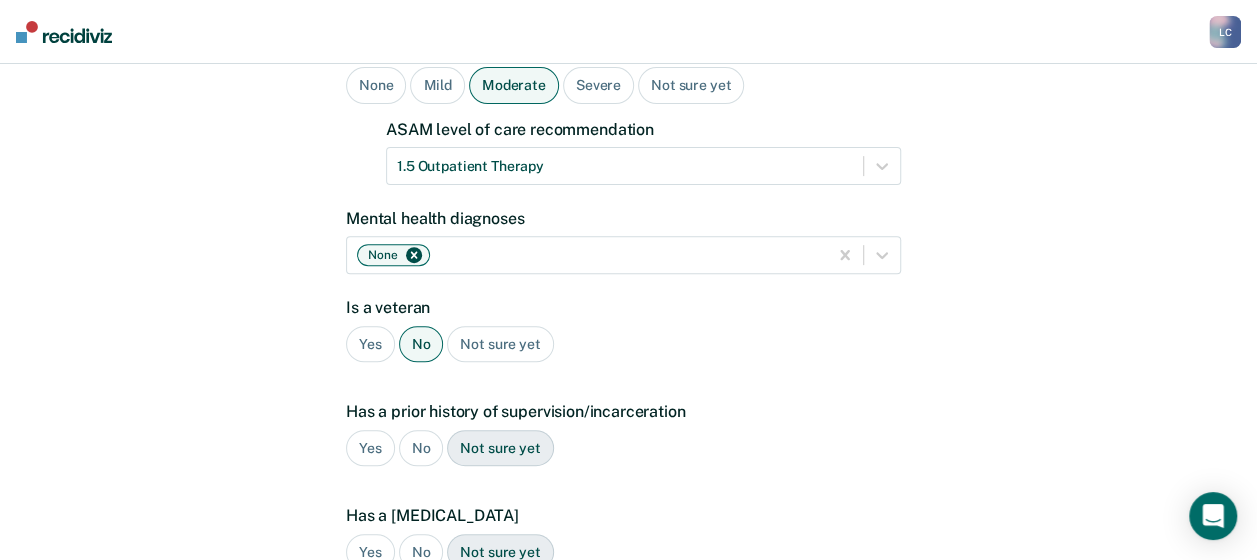 click on "Yes" at bounding box center (370, 448) 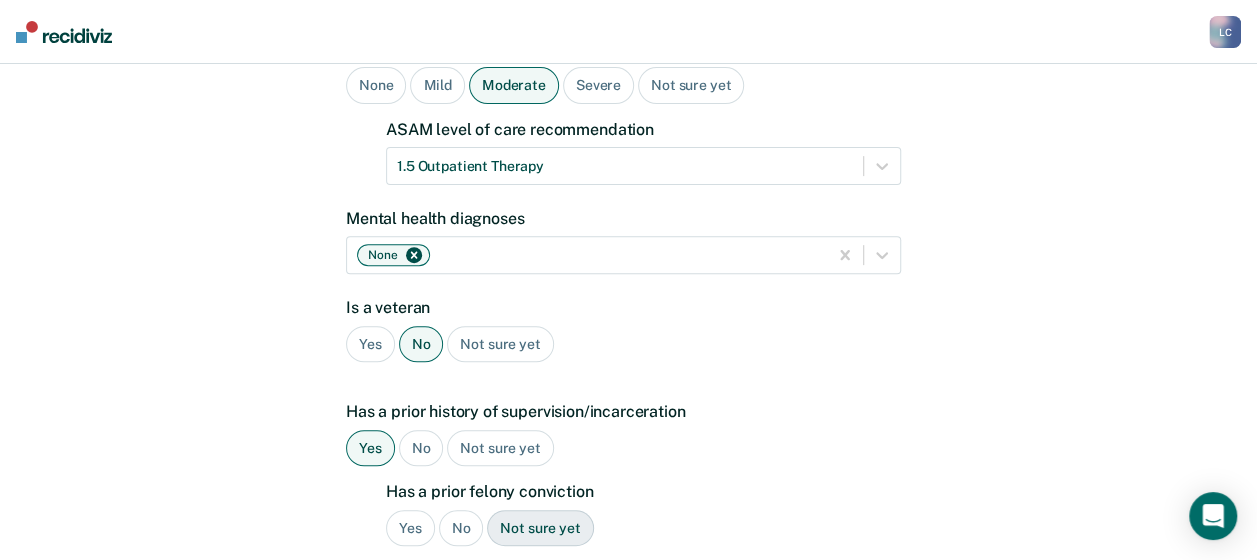 click on "Yes" at bounding box center (410, 528) 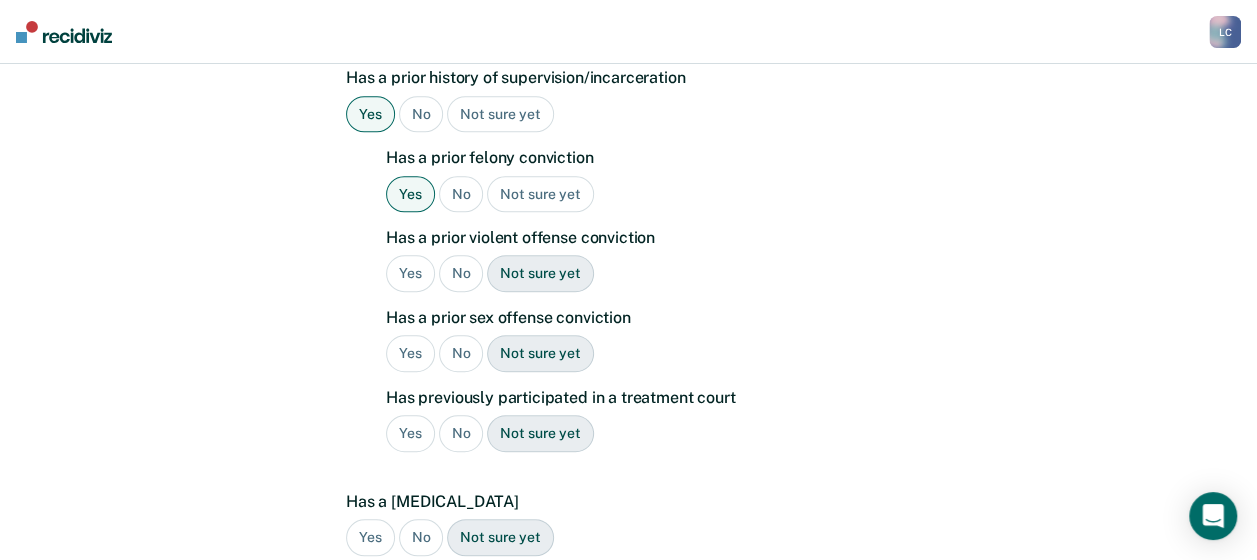 scroll, scrollTop: 590, scrollLeft: 0, axis: vertical 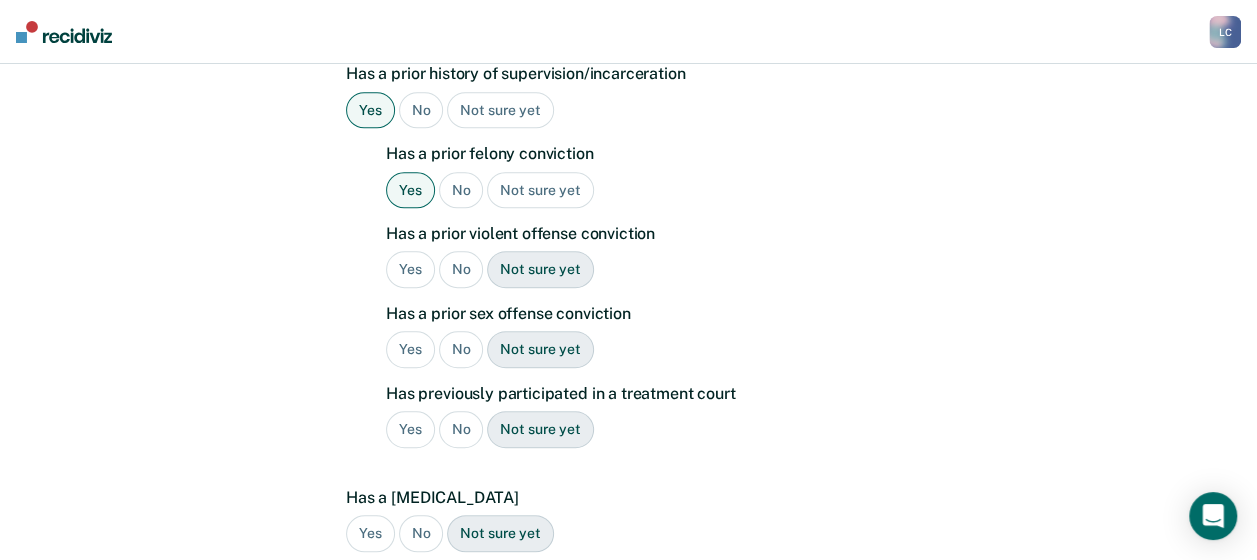 click on "No" at bounding box center [461, 269] 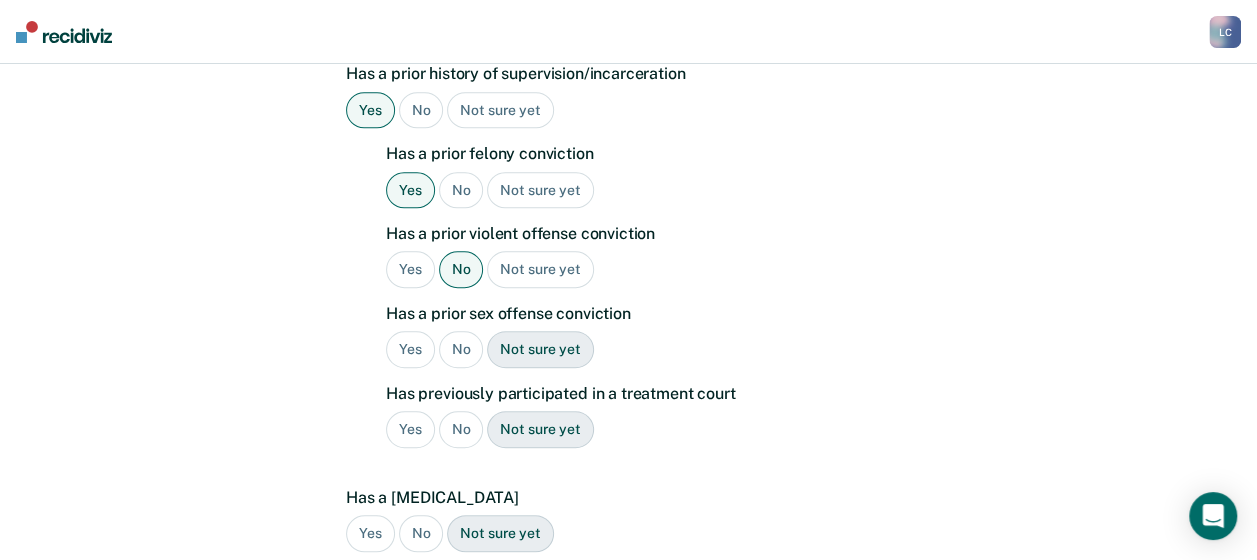 click on "No" at bounding box center [461, 349] 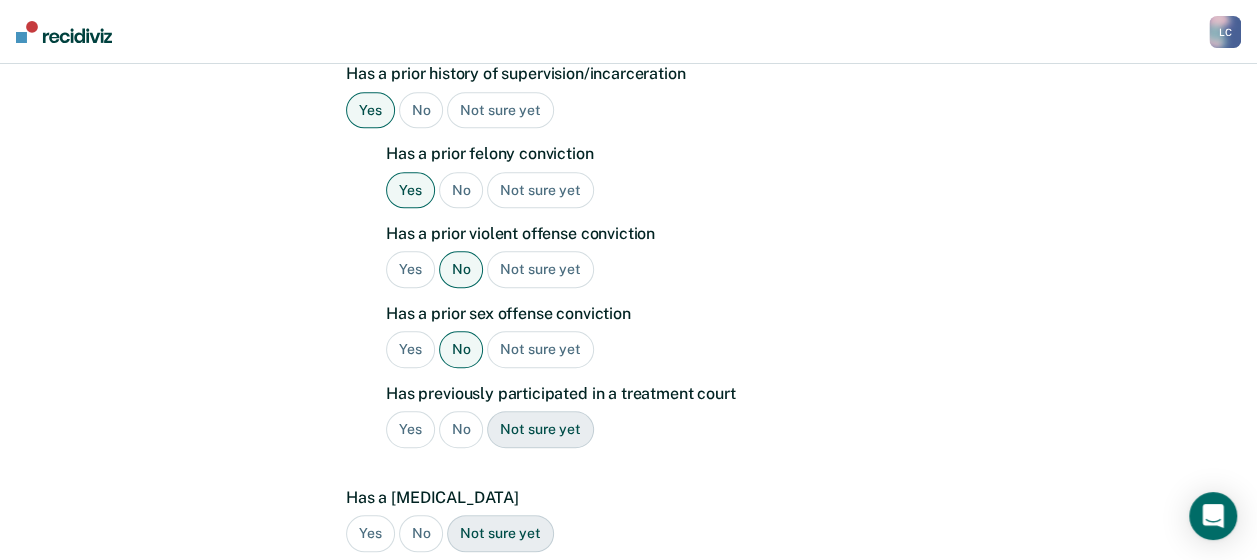 click on "No" at bounding box center [461, 429] 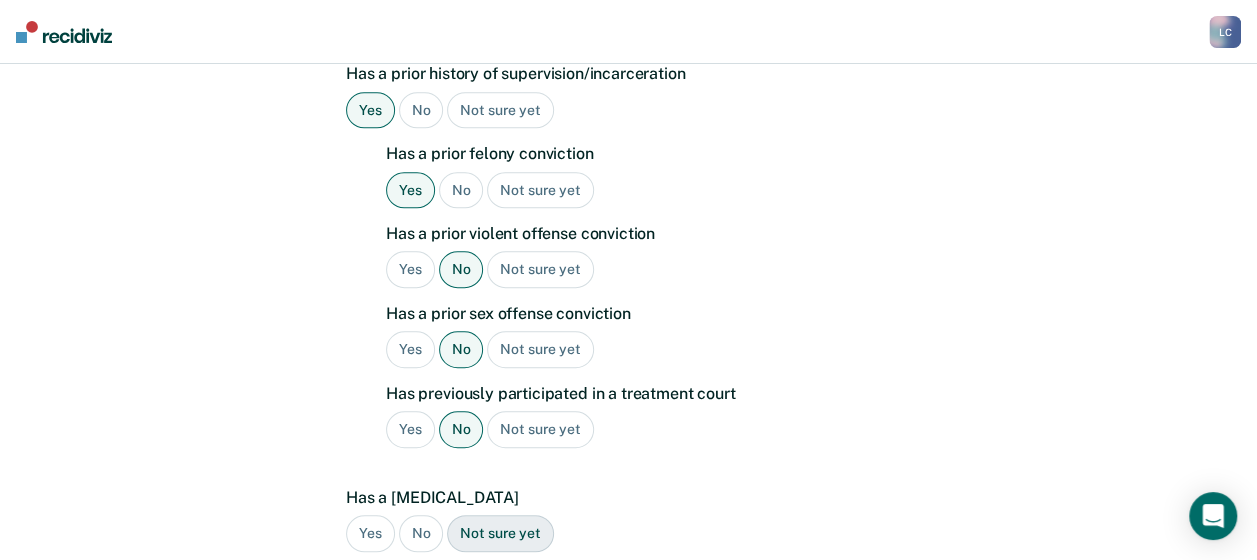 click on "No" at bounding box center (421, 533) 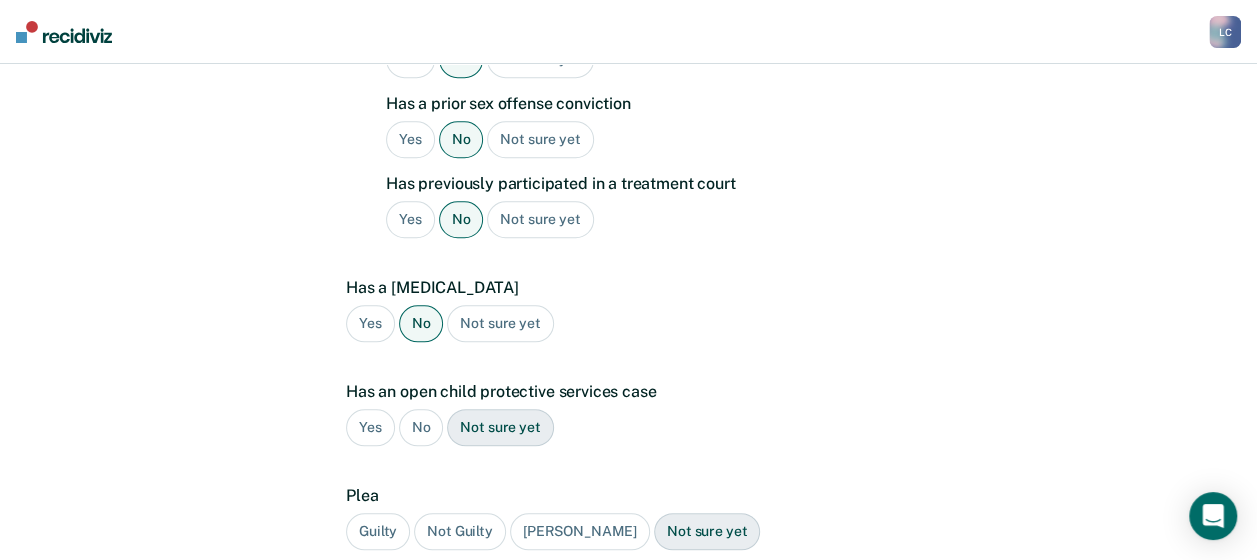 scroll, scrollTop: 938, scrollLeft: 0, axis: vertical 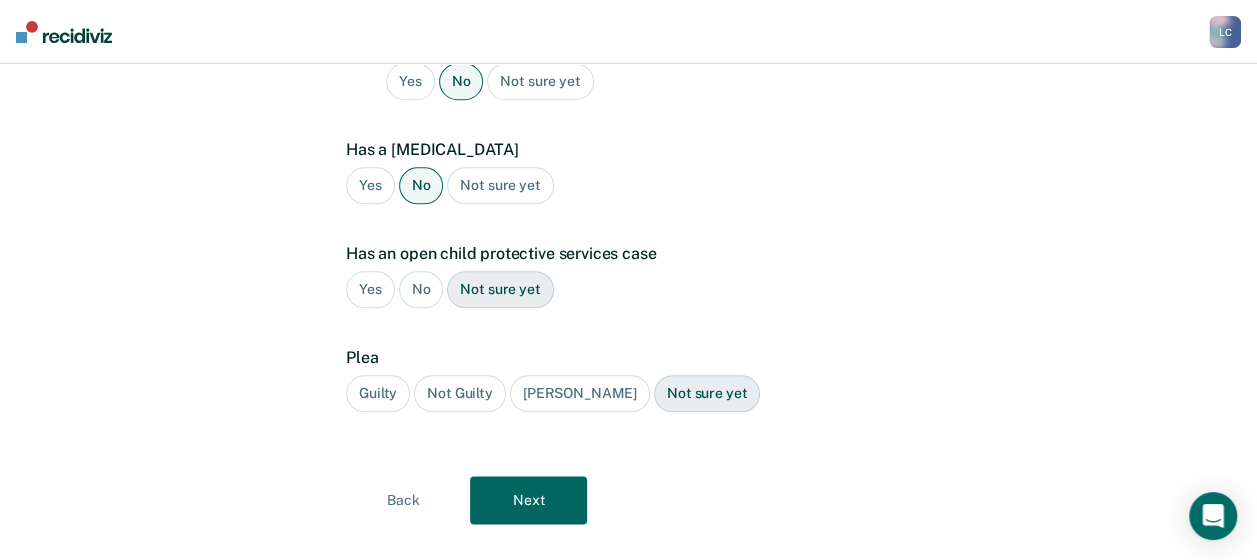 click on "No" at bounding box center [421, 289] 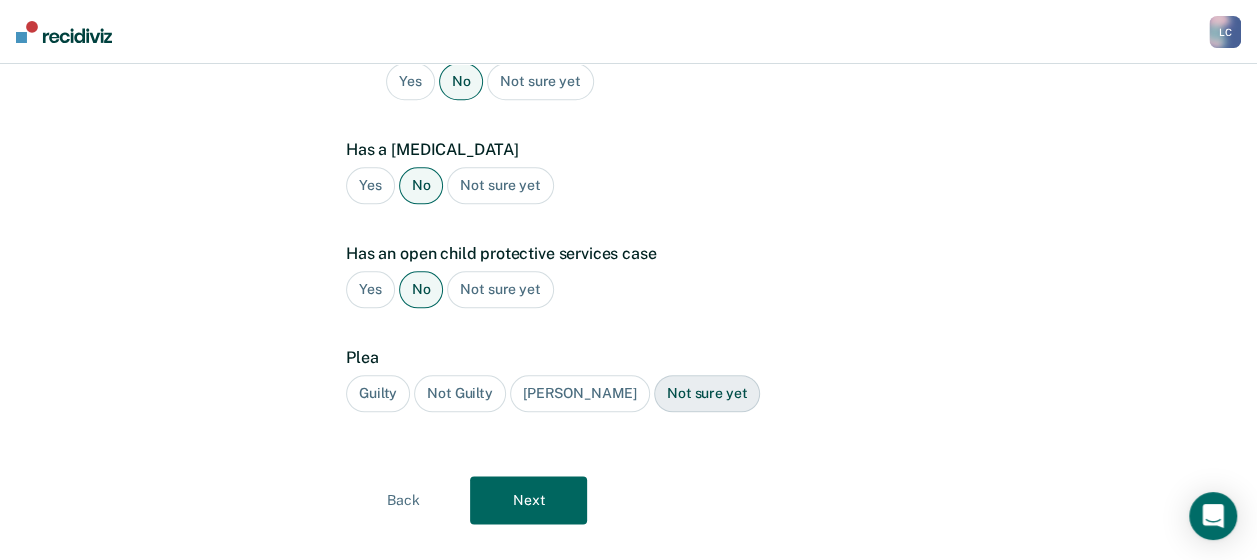 click on "Guilty" at bounding box center [378, 393] 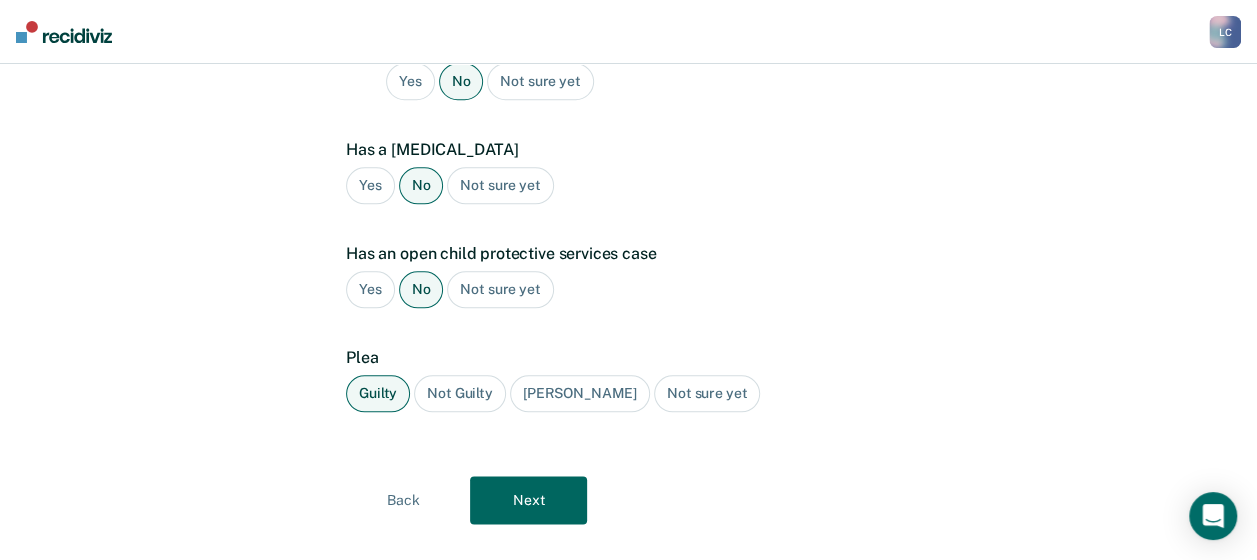 click on "Next" at bounding box center (528, 500) 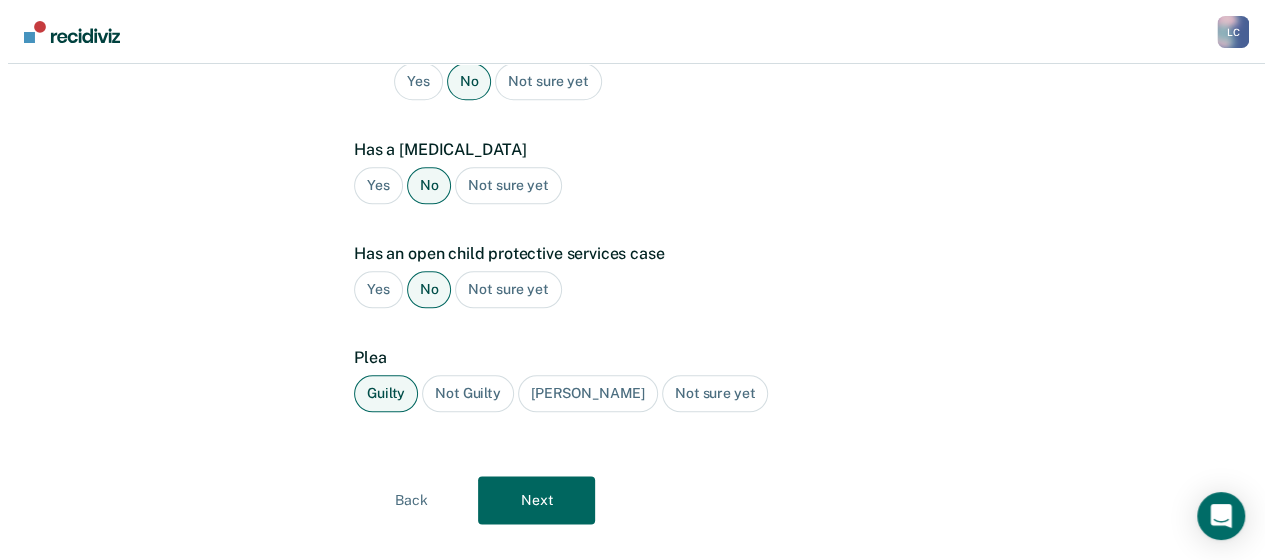 scroll, scrollTop: 0, scrollLeft: 0, axis: both 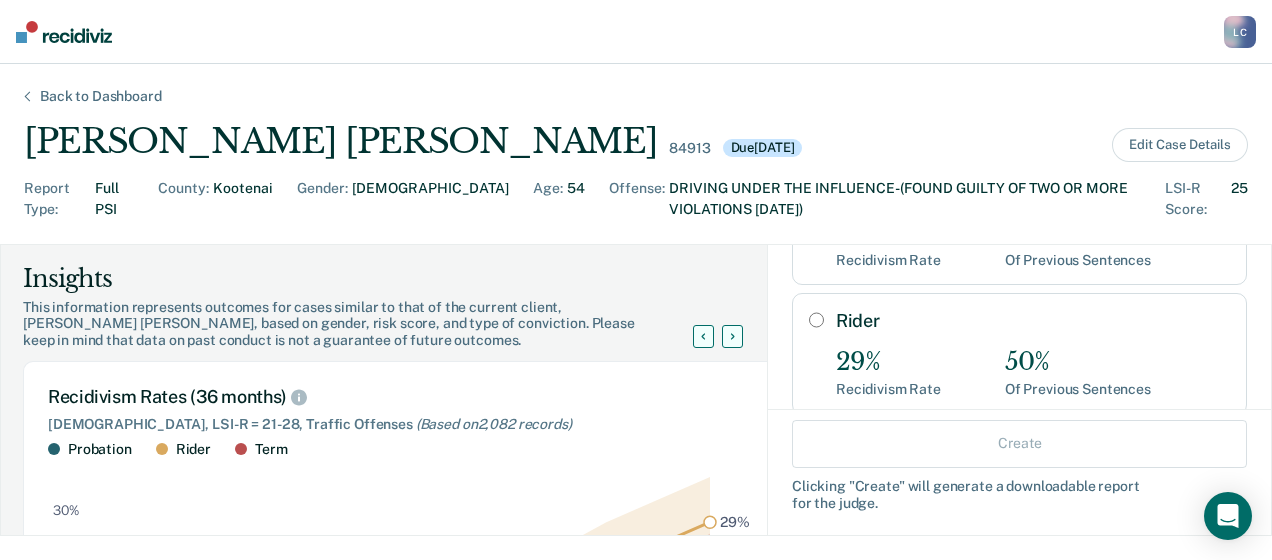 click on "Rider" at bounding box center [816, 320] 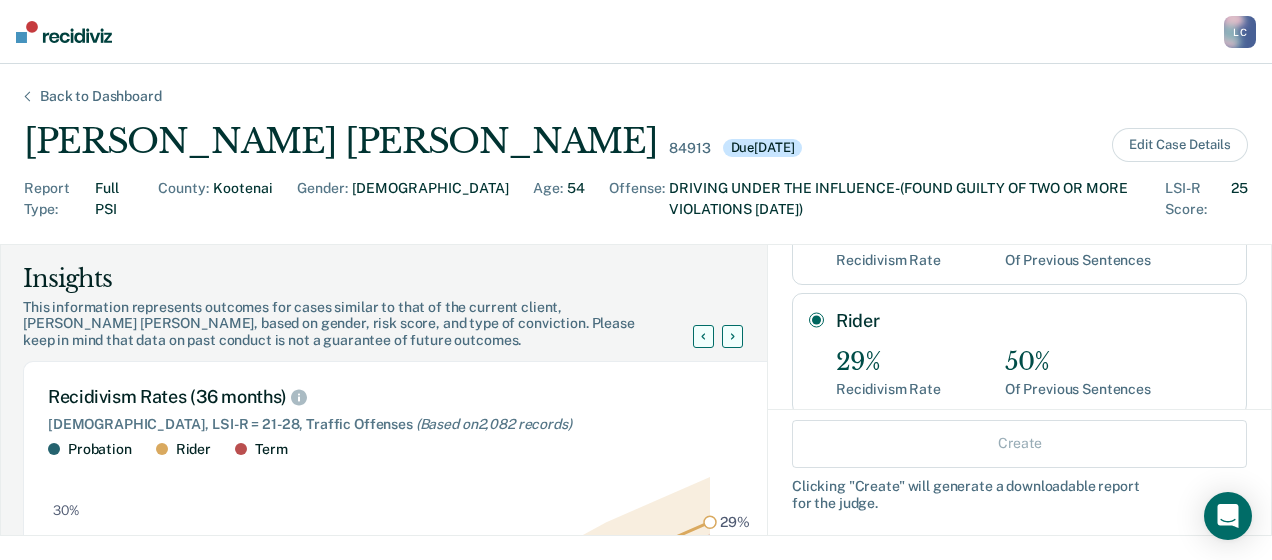 radio on "true" 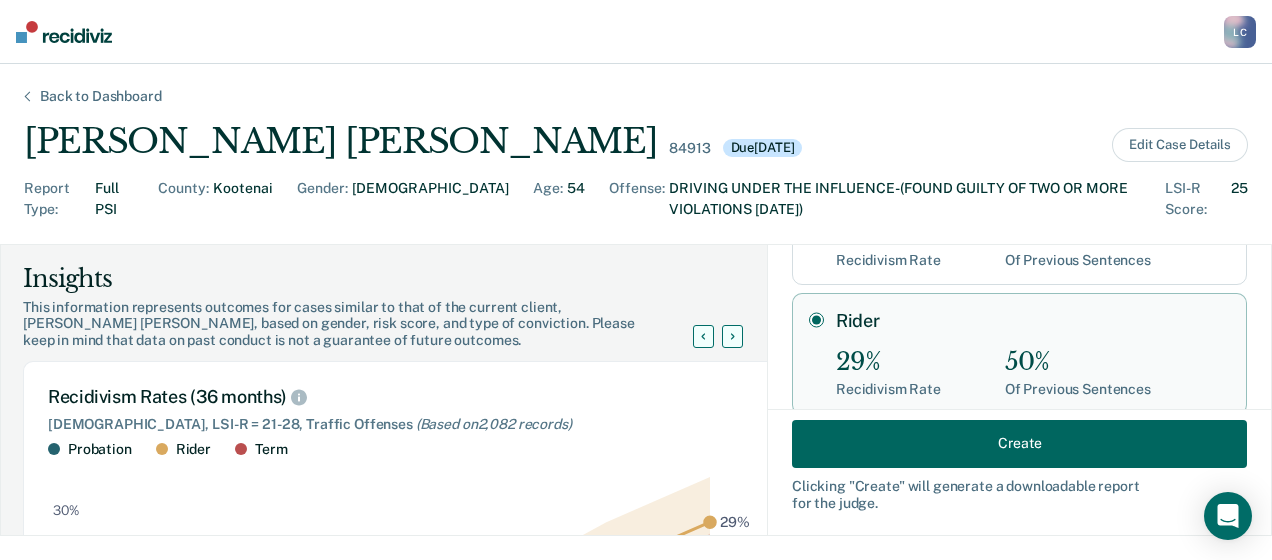 click on "Create" at bounding box center (1019, 443) 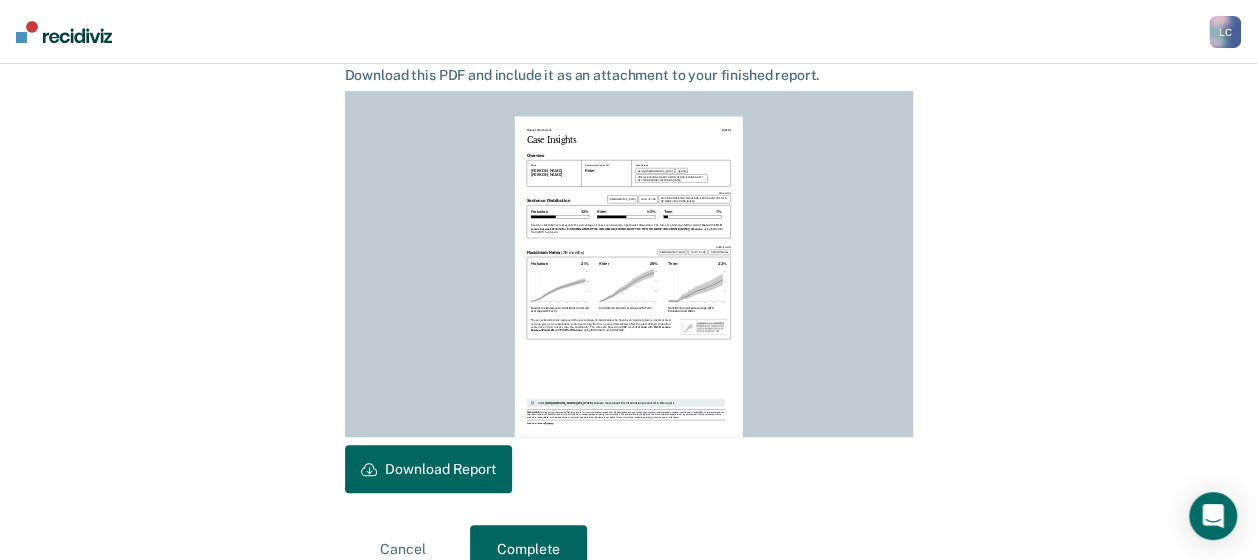 scroll, scrollTop: 548, scrollLeft: 0, axis: vertical 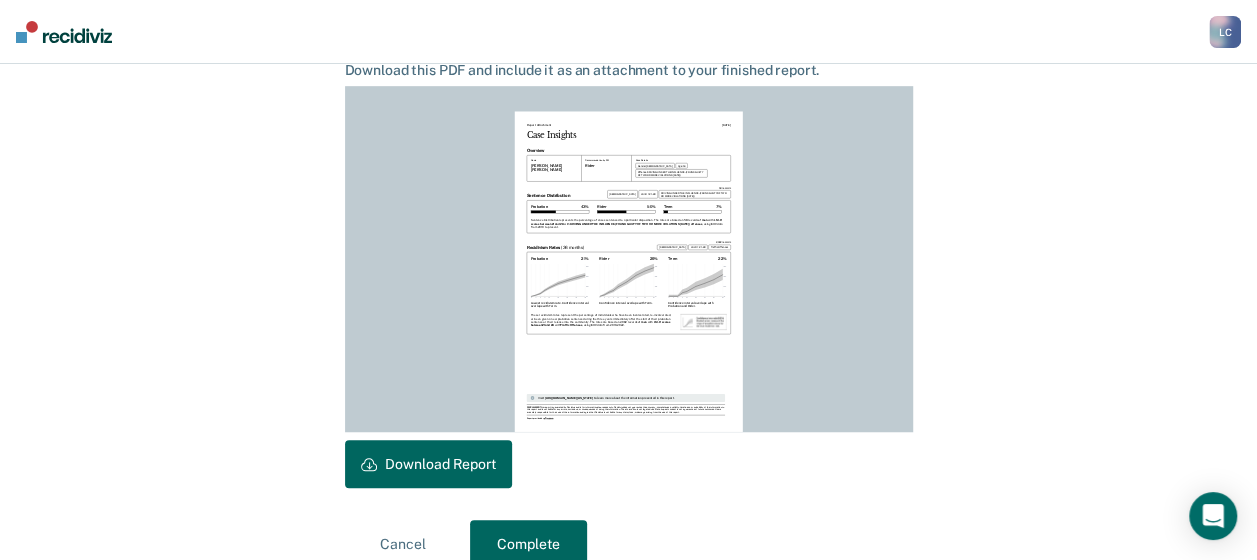click on "Download Report" at bounding box center (428, 464) 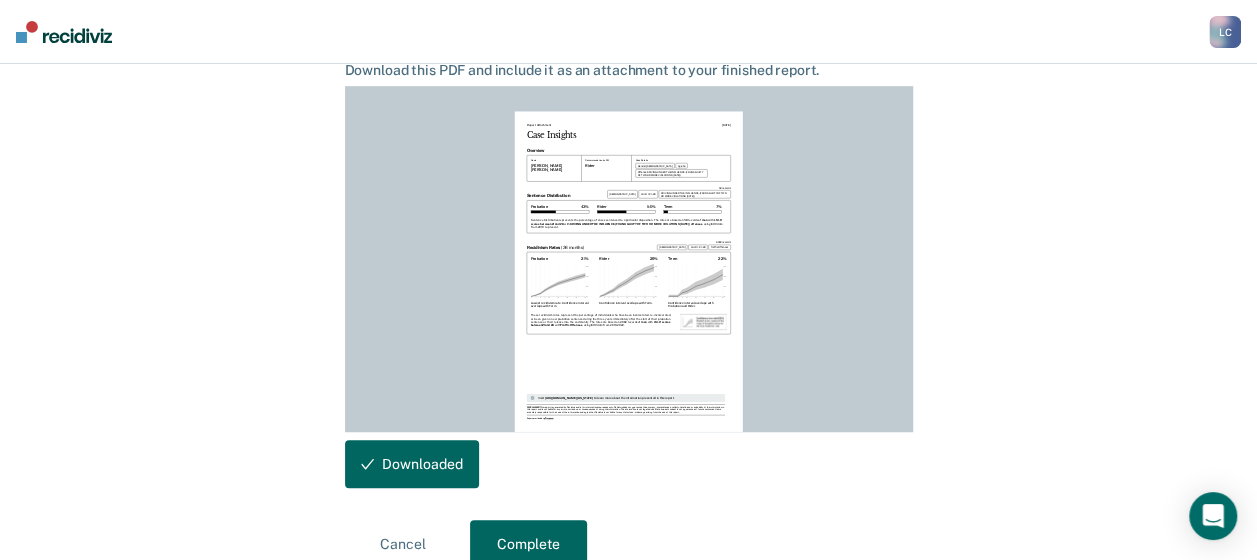 scroll, scrollTop: 0, scrollLeft: 0, axis: both 